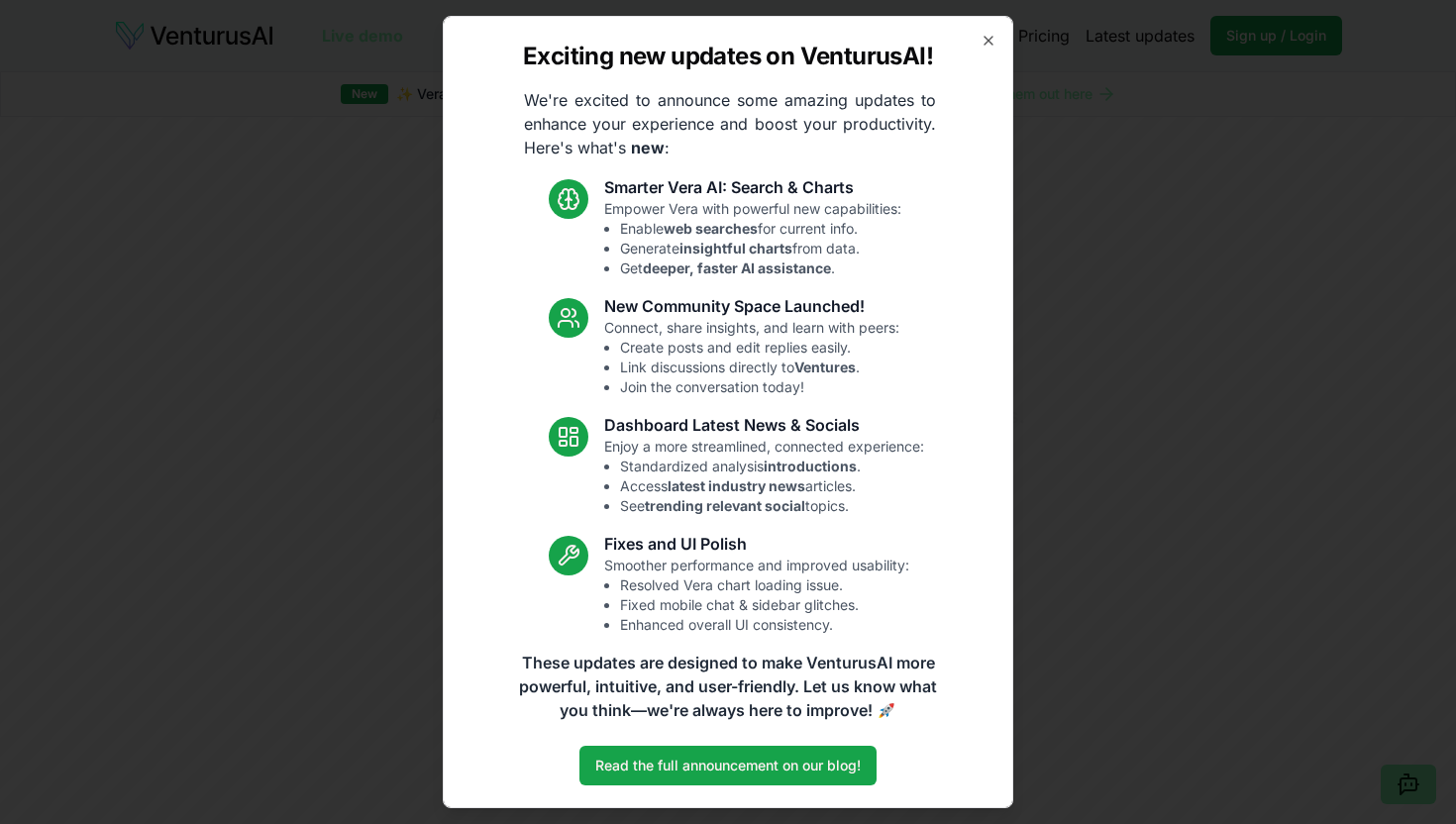 scroll, scrollTop: 0, scrollLeft: 0, axis: both 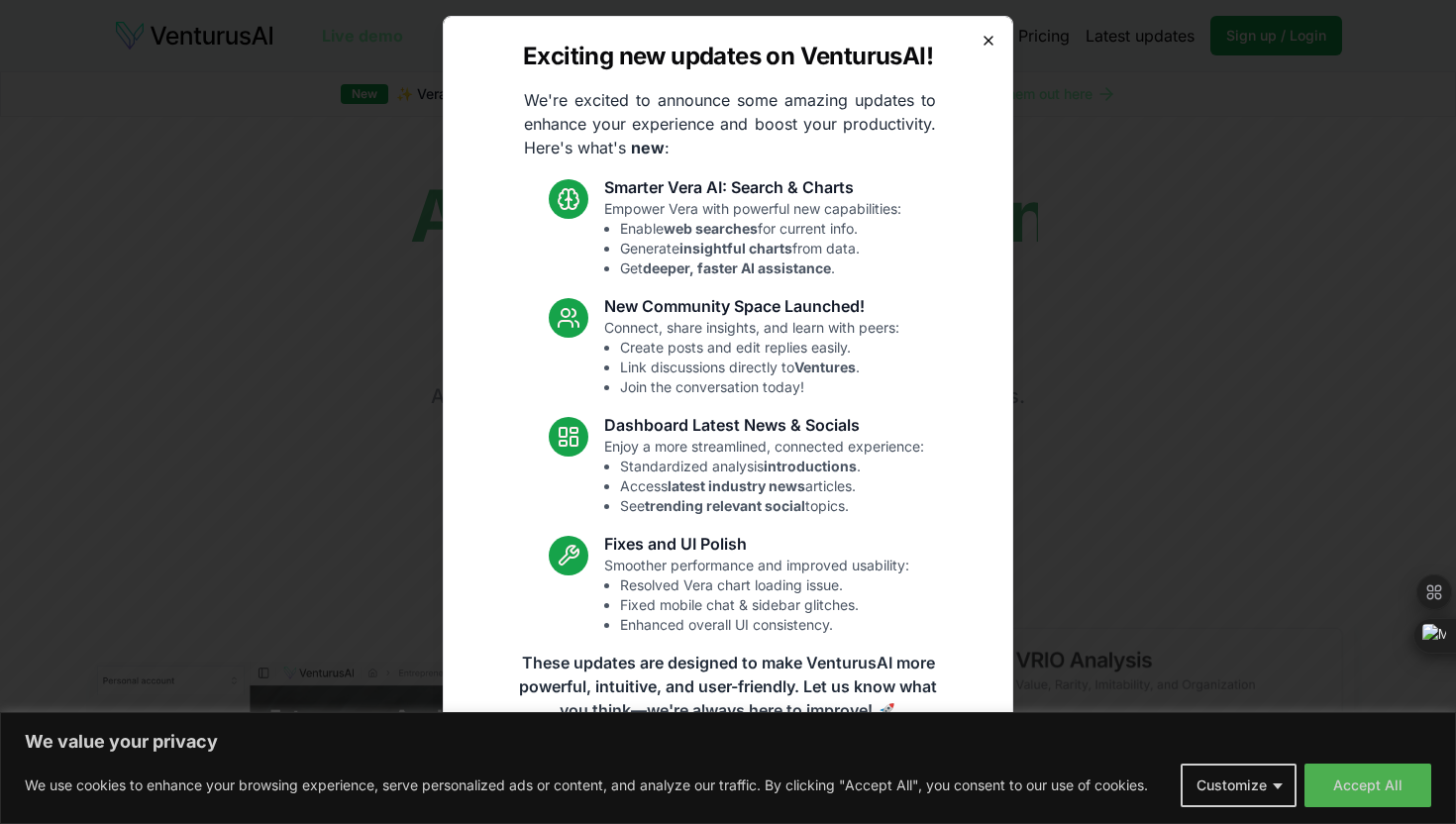 click 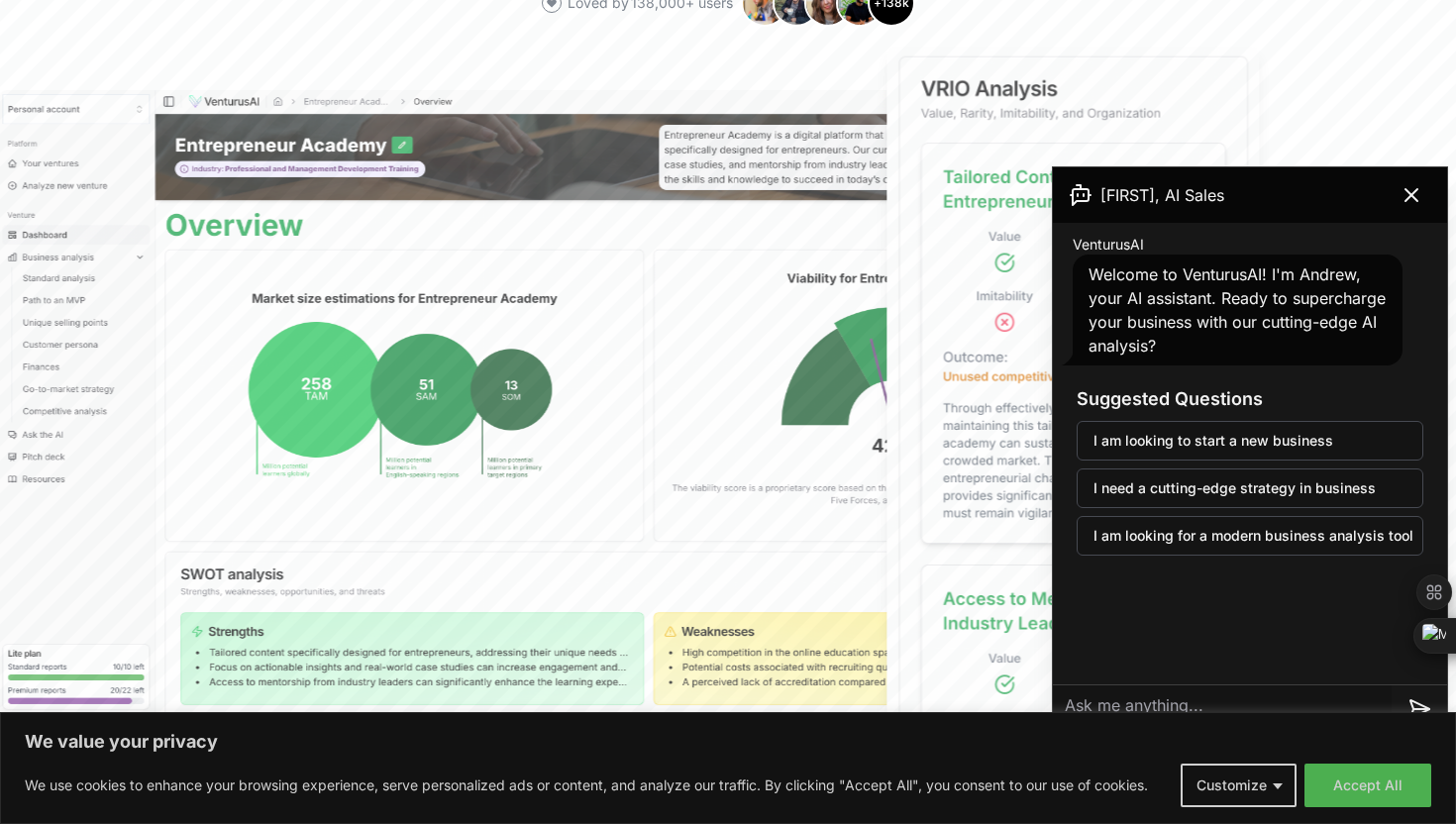 scroll, scrollTop: 583, scrollLeft: 0, axis: vertical 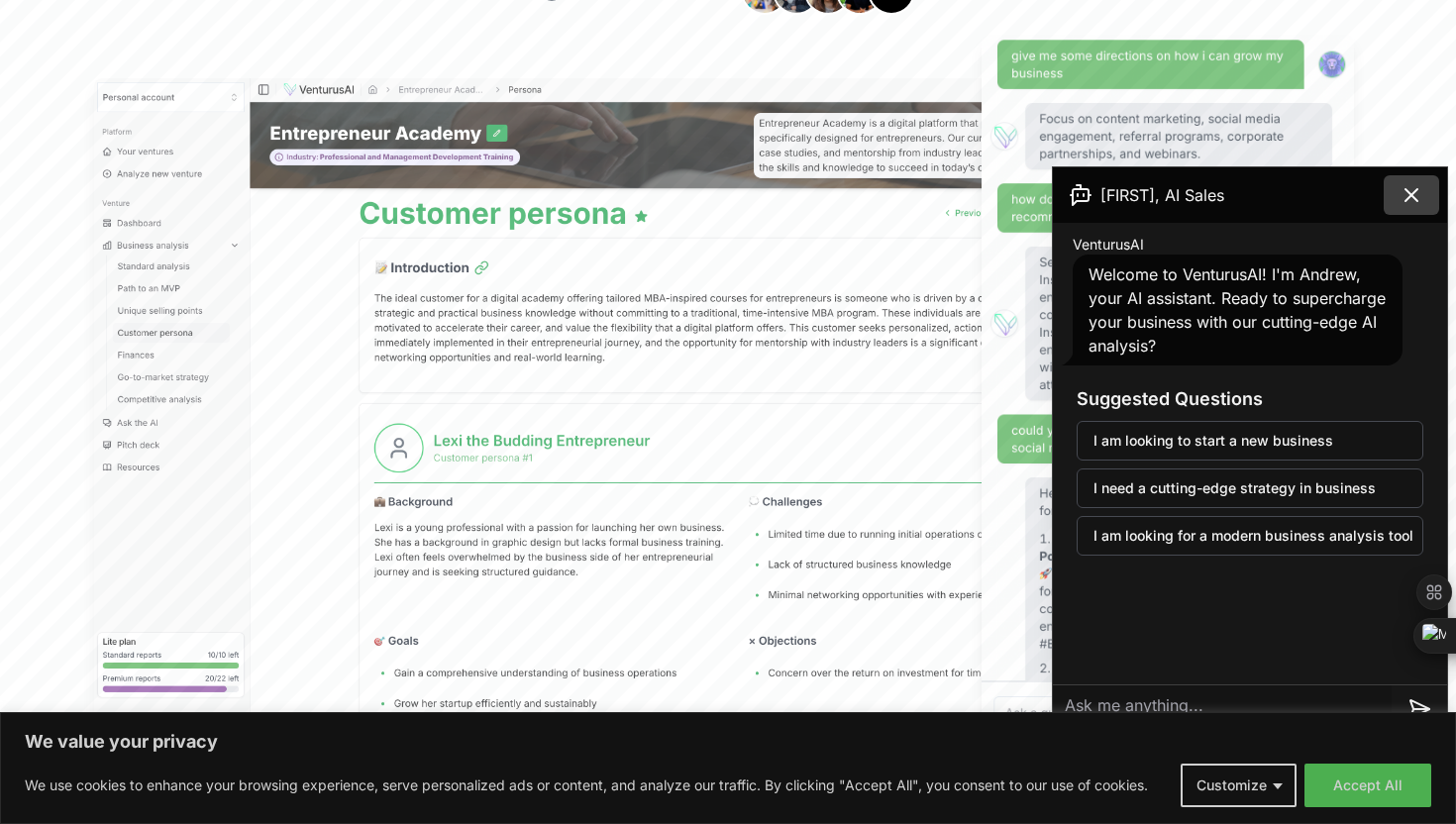 click 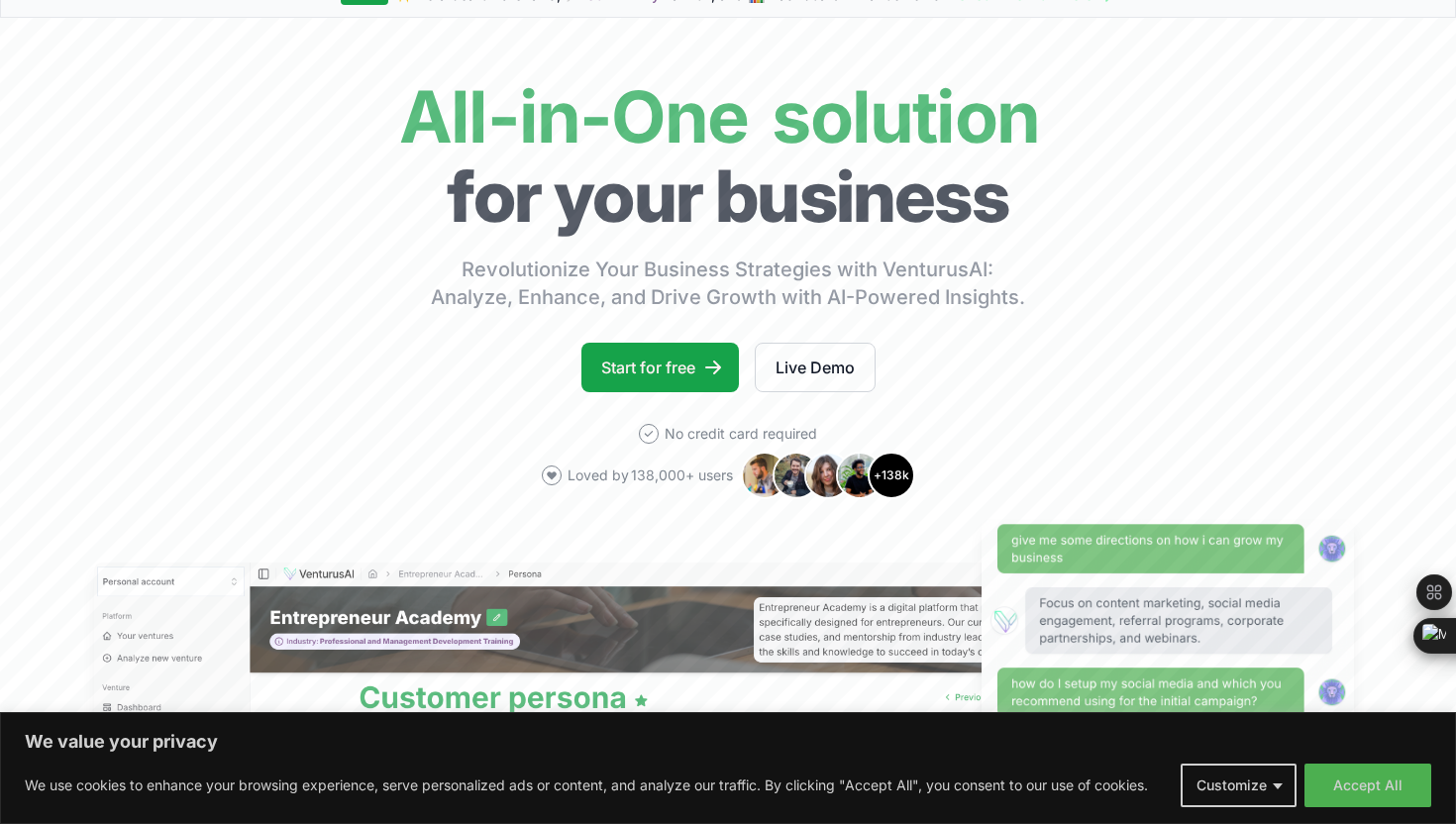 scroll, scrollTop: 0, scrollLeft: 0, axis: both 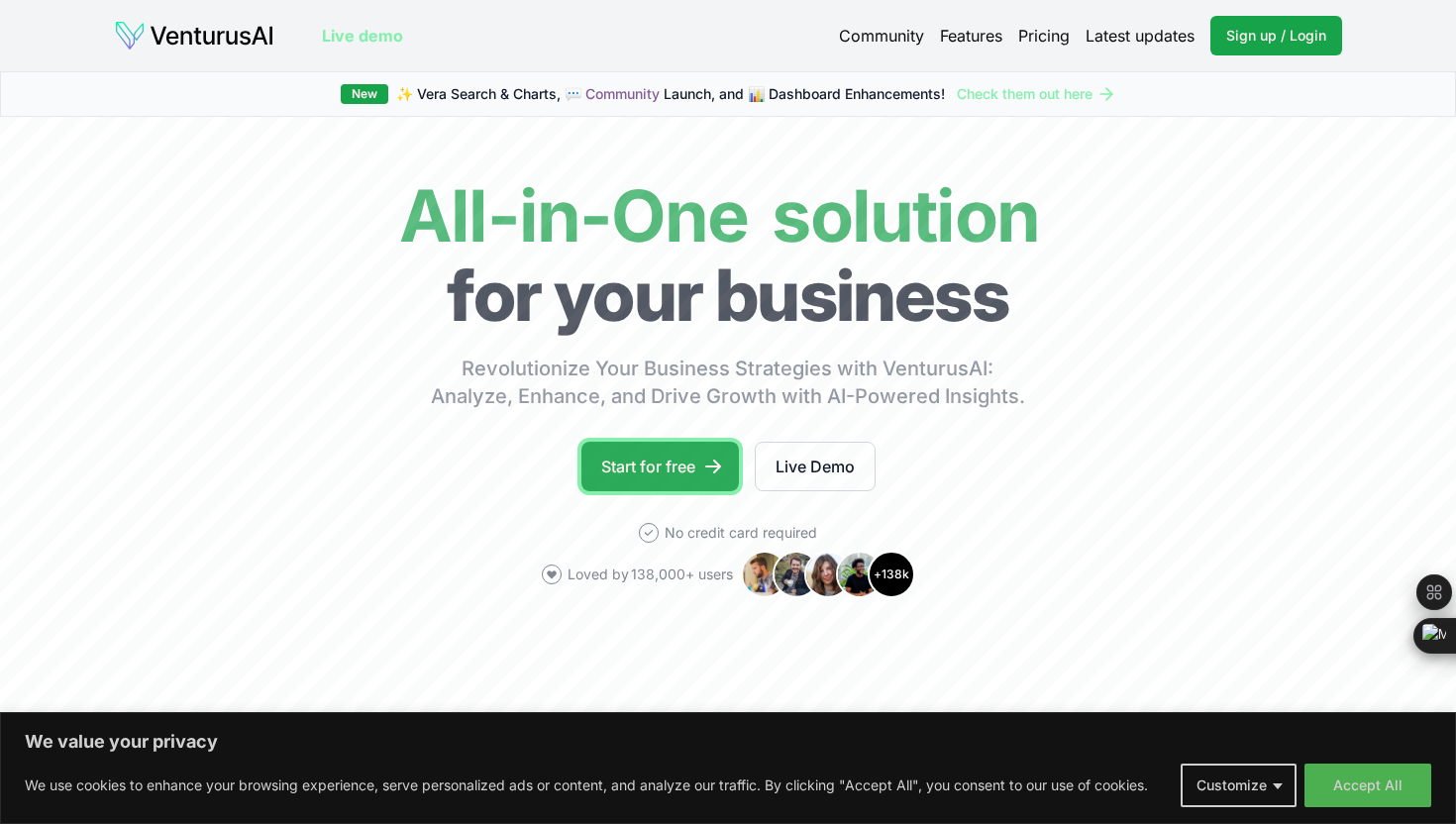 click on "Start for free" at bounding box center (660, 466) 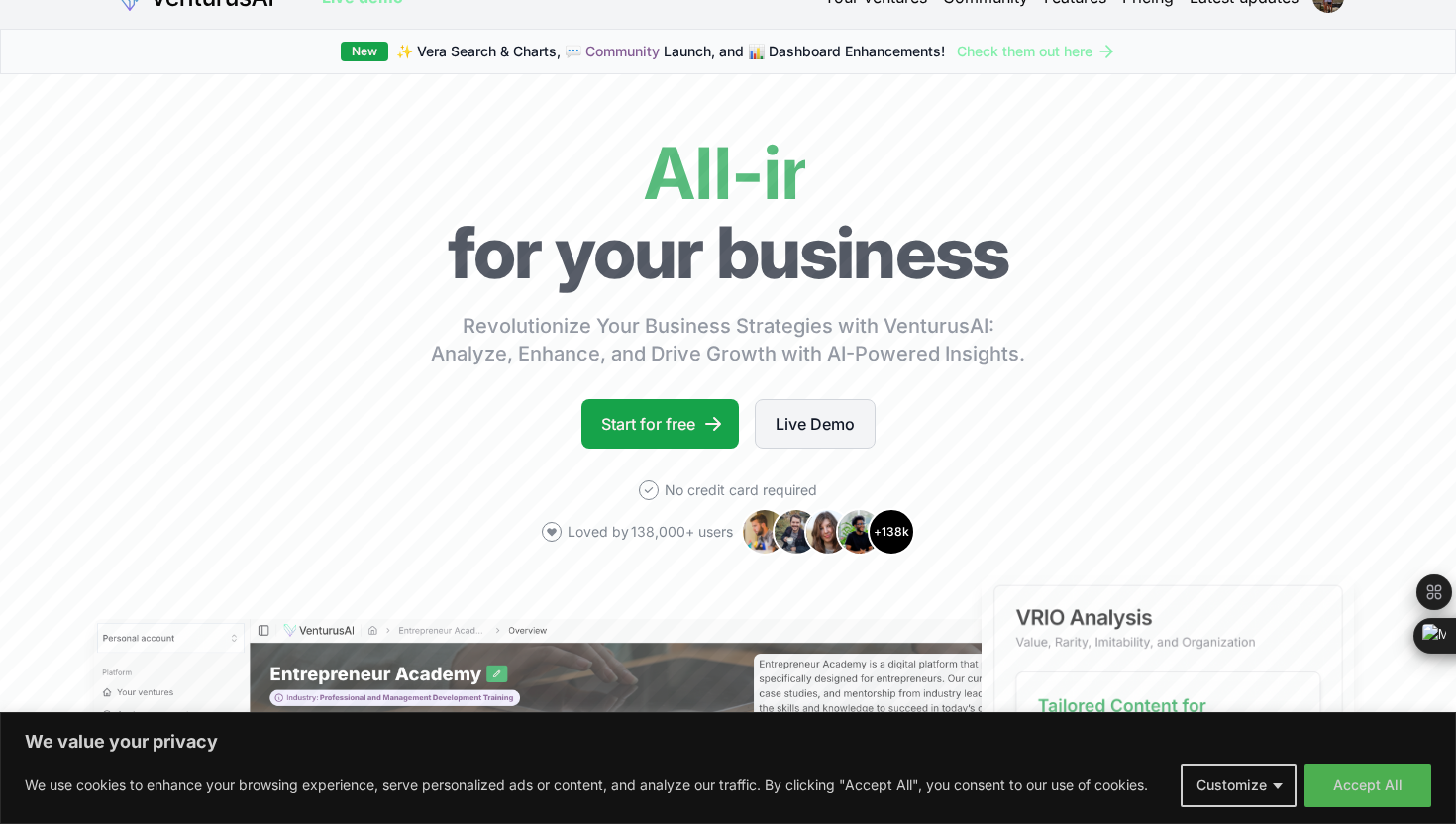 scroll, scrollTop: 39, scrollLeft: 0, axis: vertical 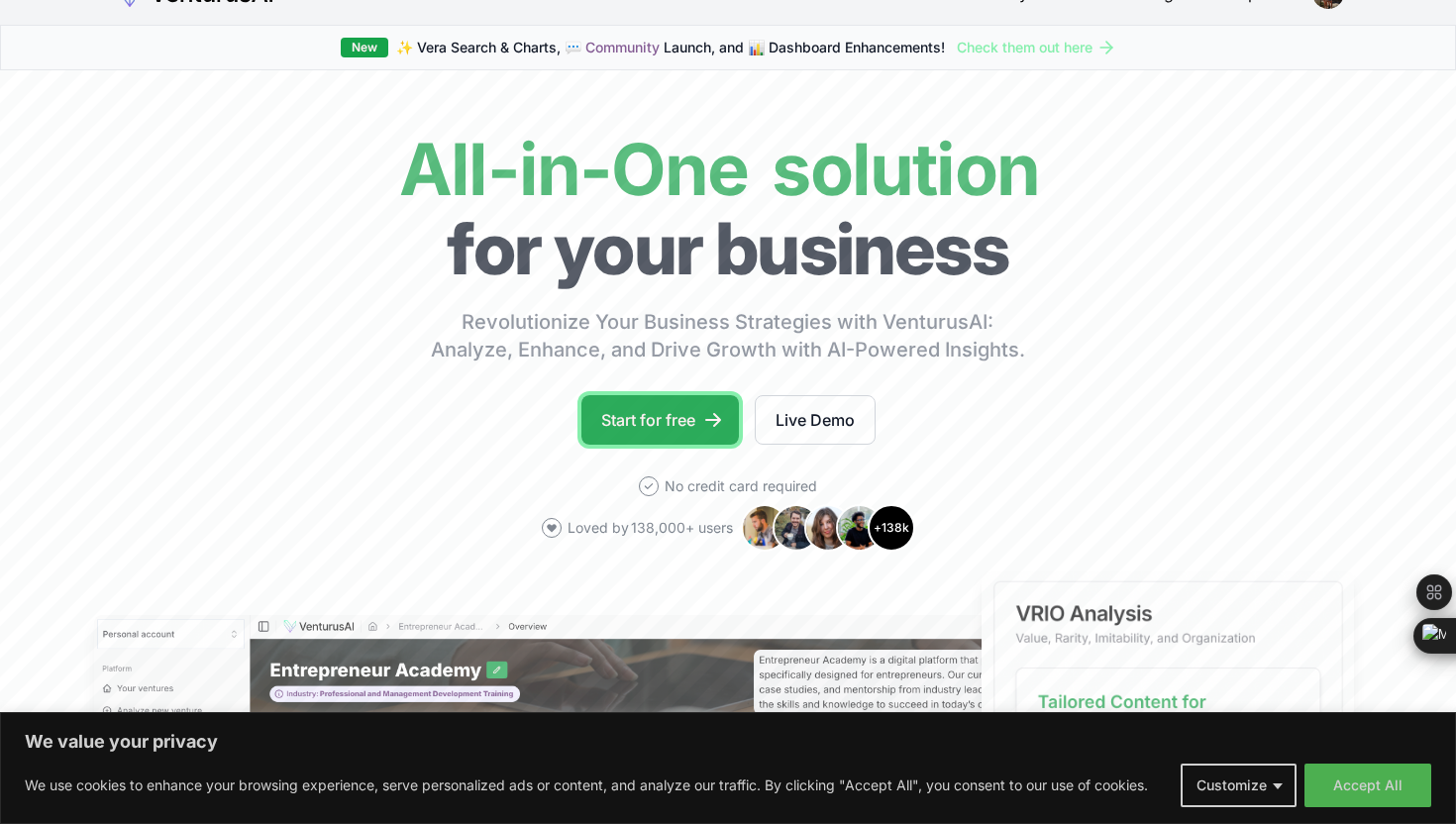 click on "Start for free" at bounding box center [660, 420] 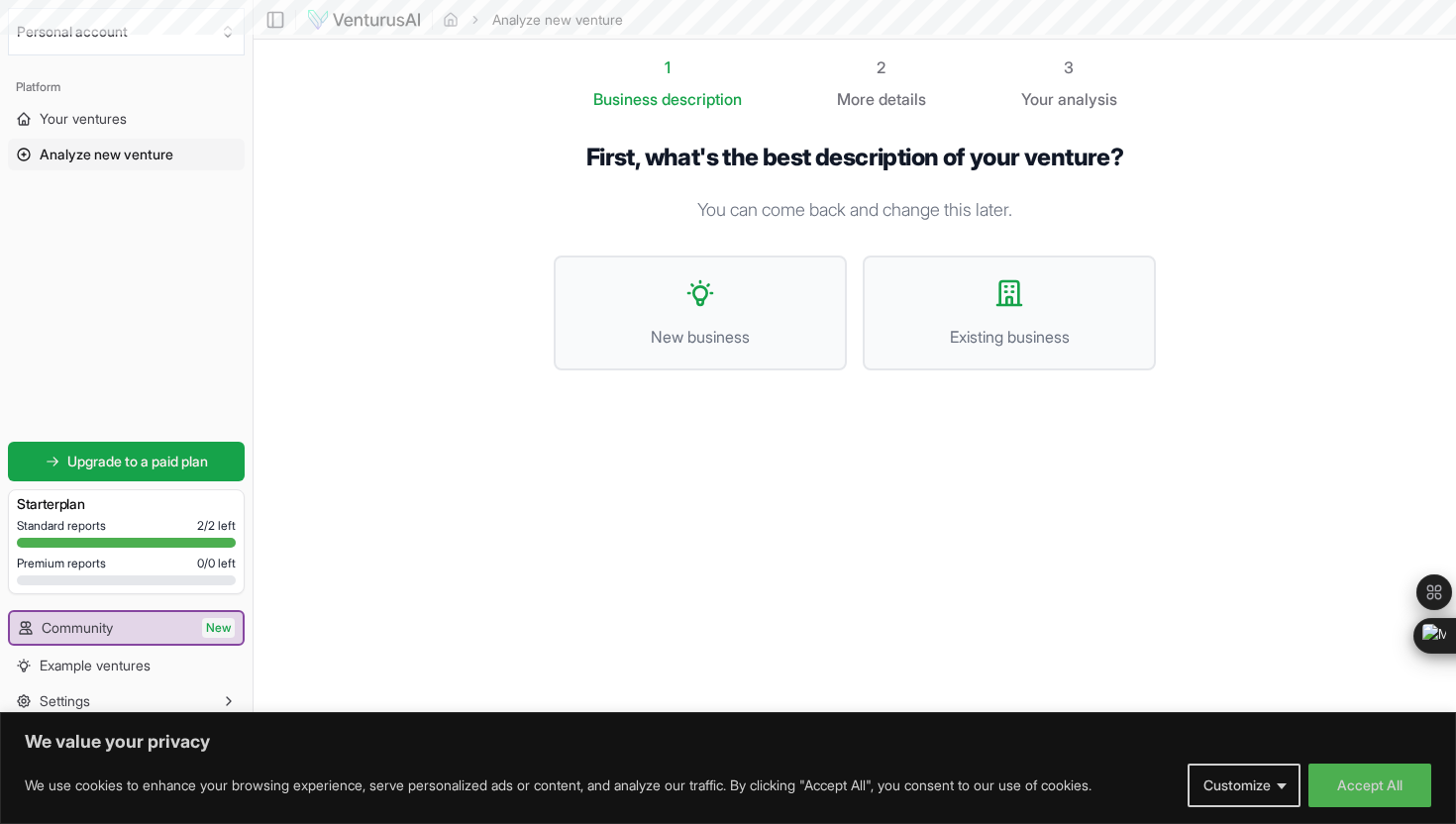 scroll, scrollTop: 0, scrollLeft: 0, axis: both 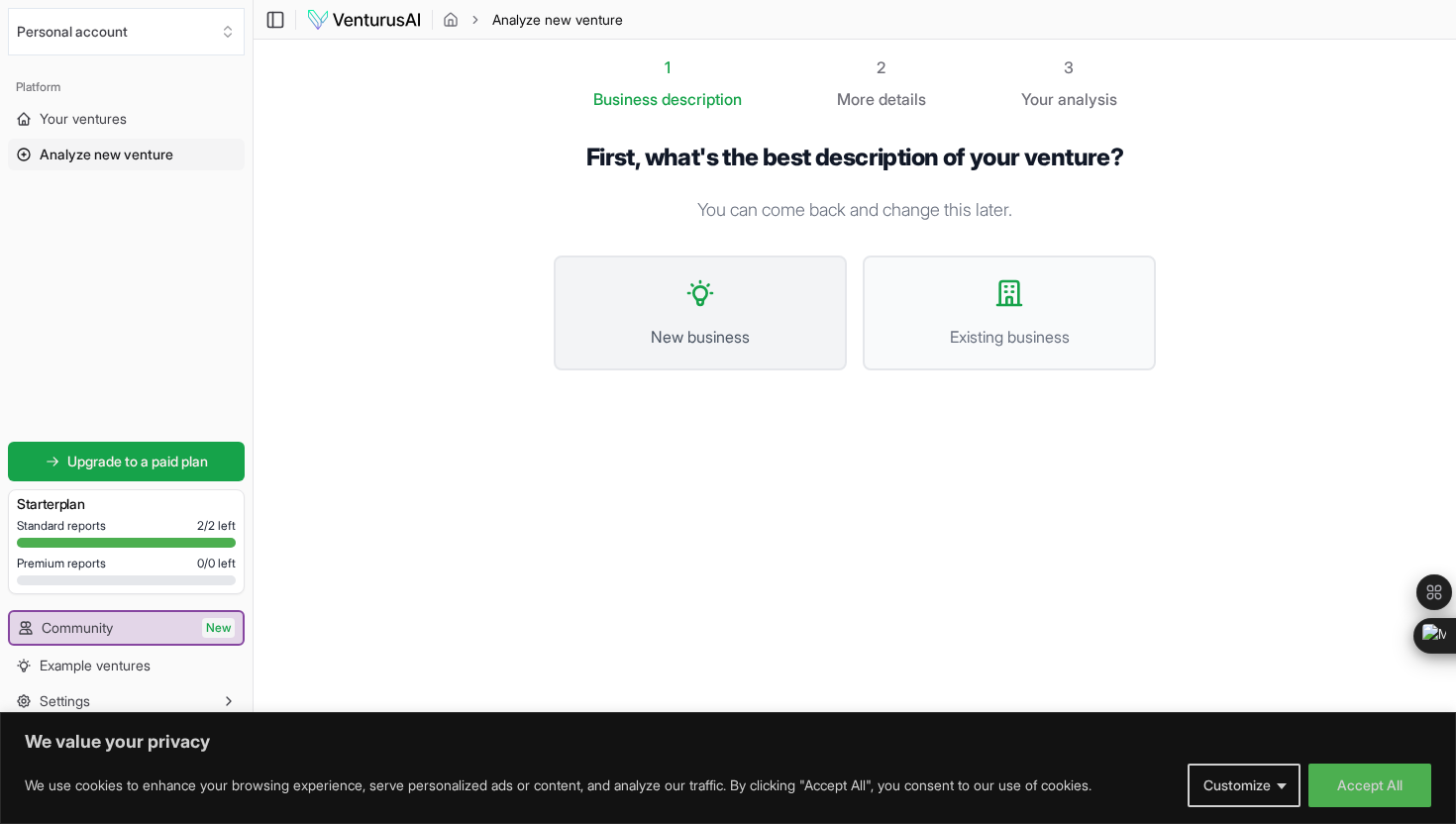 click on "New business" at bounding box center [700, 313] 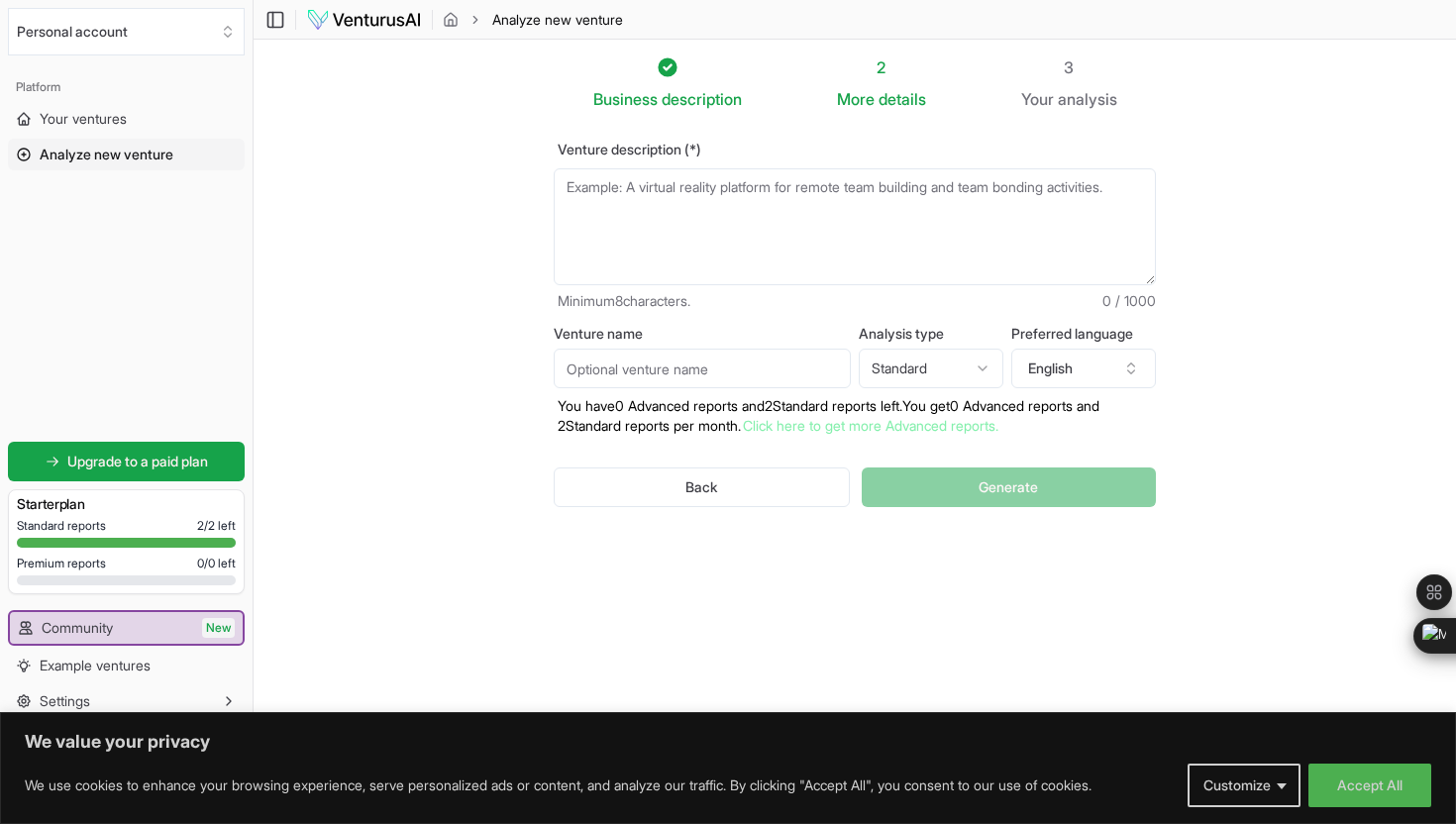 click on "We value your privacy We use cookies to enhance your browsing experience, serve personalized ads or content, and analyze our traffic. By clicking "Accept All", you consent to our use of cookies. Customize    Accept All Customize Consent Preferences   We use cookies to help you navigate efficiently and perform certain functions. You will find detailed information about all cookies under each consent category below. The cookies that are categorized as "Necessary" are stored on your browser as they are essential for enabling the basic functionalities of the site. ...  Show more Necessary Always Active Necessary cookies are required to enable the basic features of this site, such as providing secure log-in or adjusting your consent preferences. These cookies do not store any personally identifiable data. Cookie cookieyes-consent Duration 1 year Description Cookie __cf_bm Duration 1 hour Description This cookie, set by Cloudflare, is used to support Cloudflare Bot Management.  Cookie _cfuvid Duration session lidc" at bounding box center (728, 412) 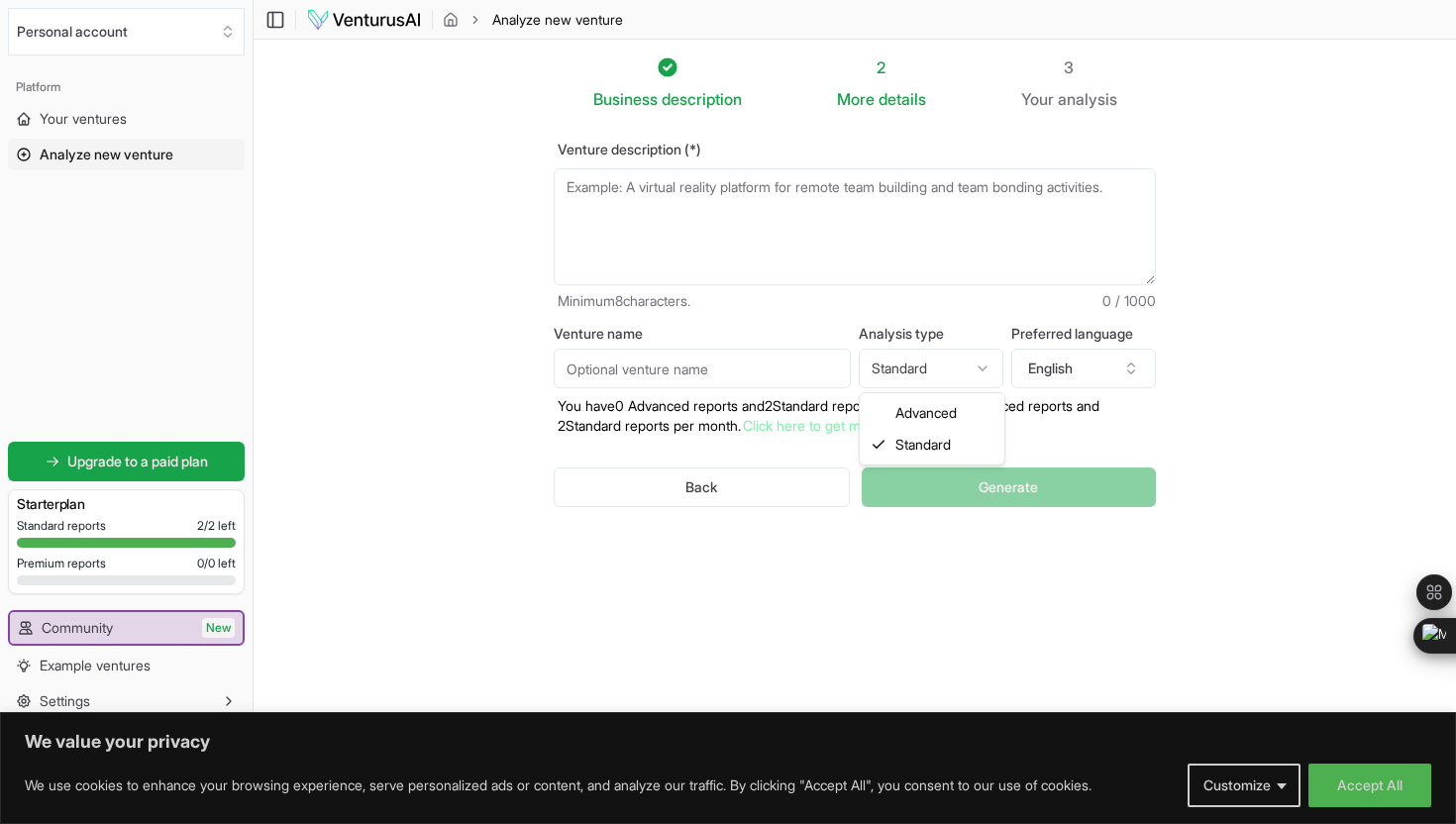 select on "advanced" 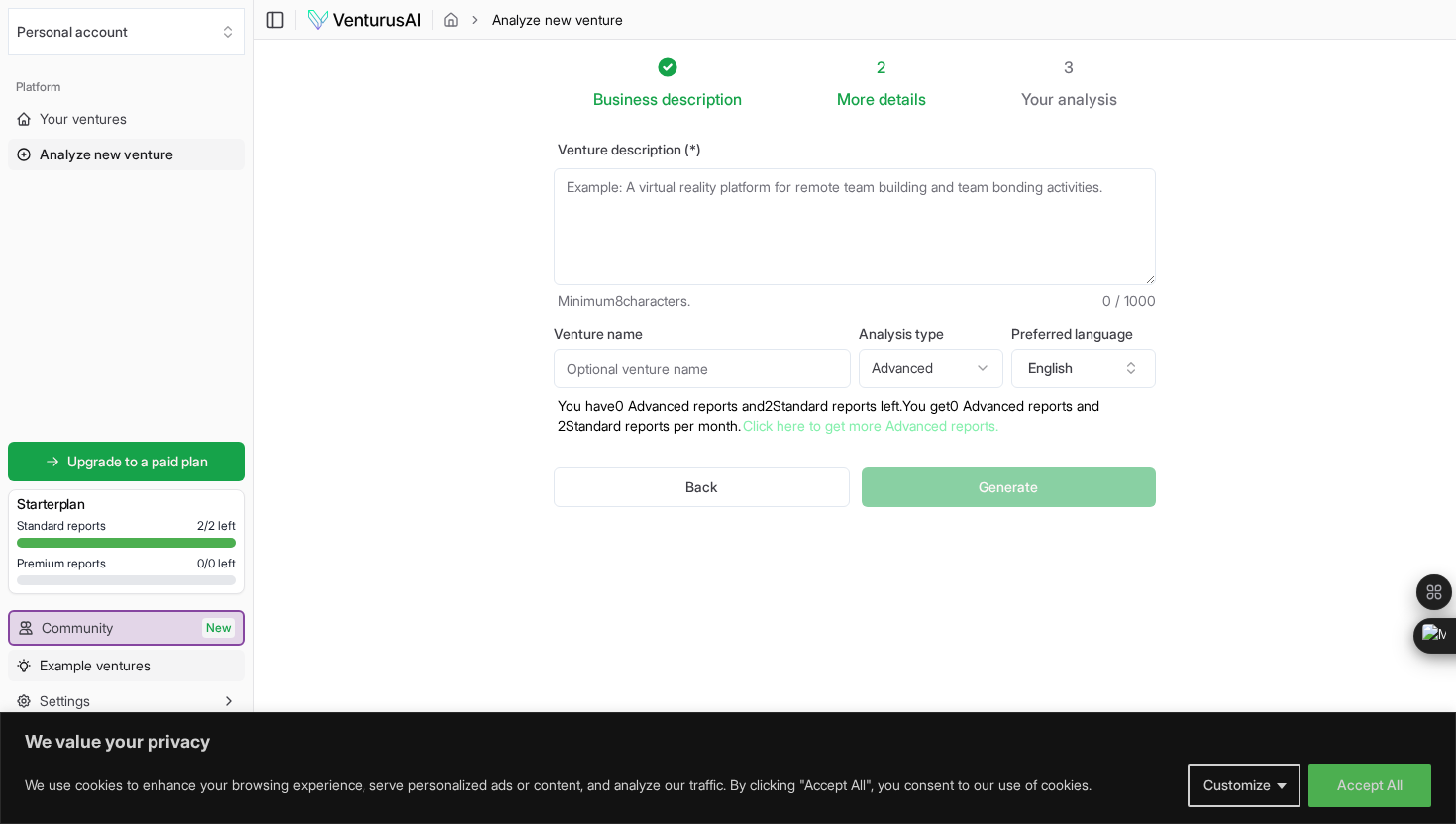 click on "Example ventures" at bounding box center [95, 666] 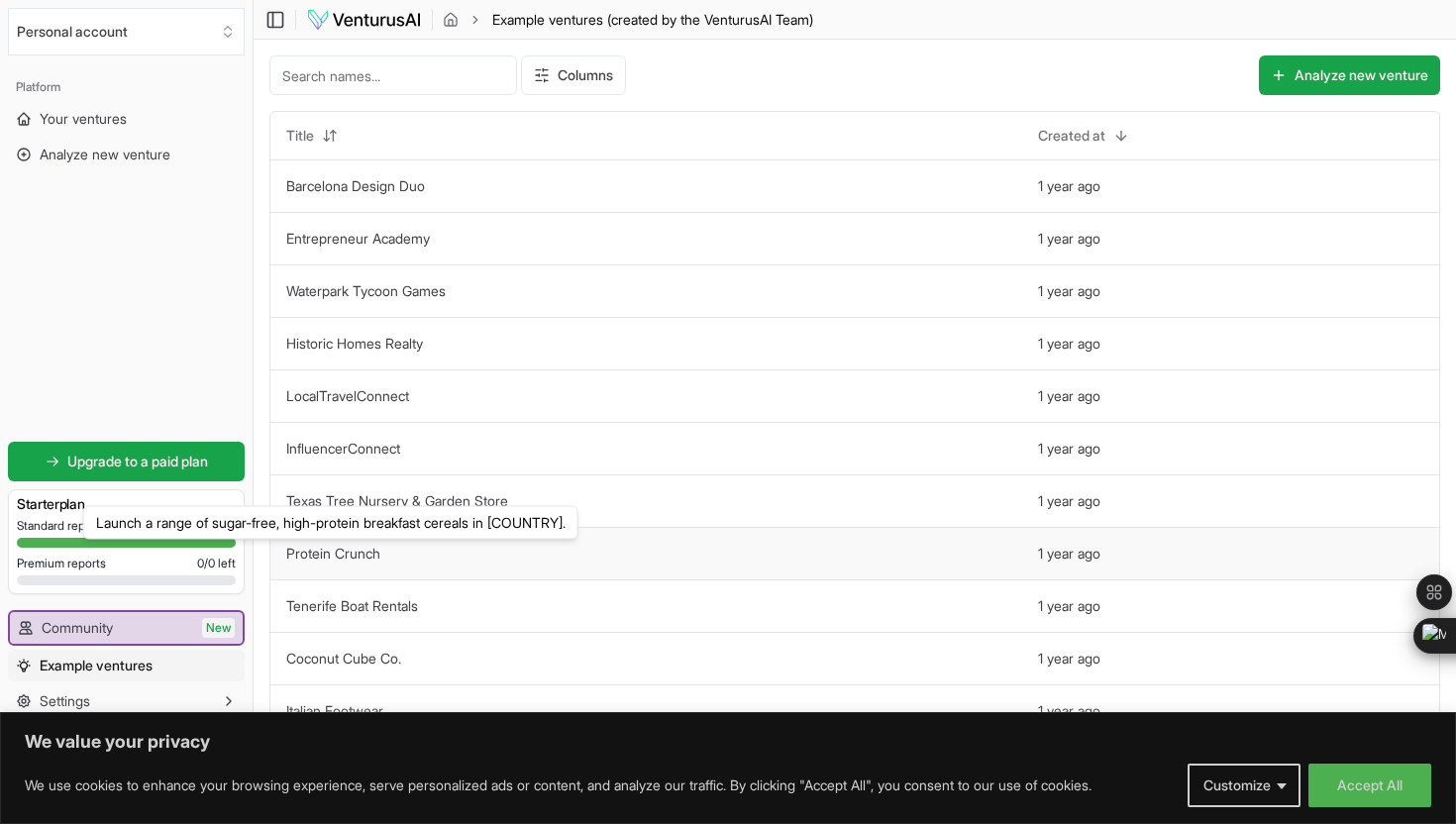 click on "Protein Crunch" at bounding box center [333, 553] 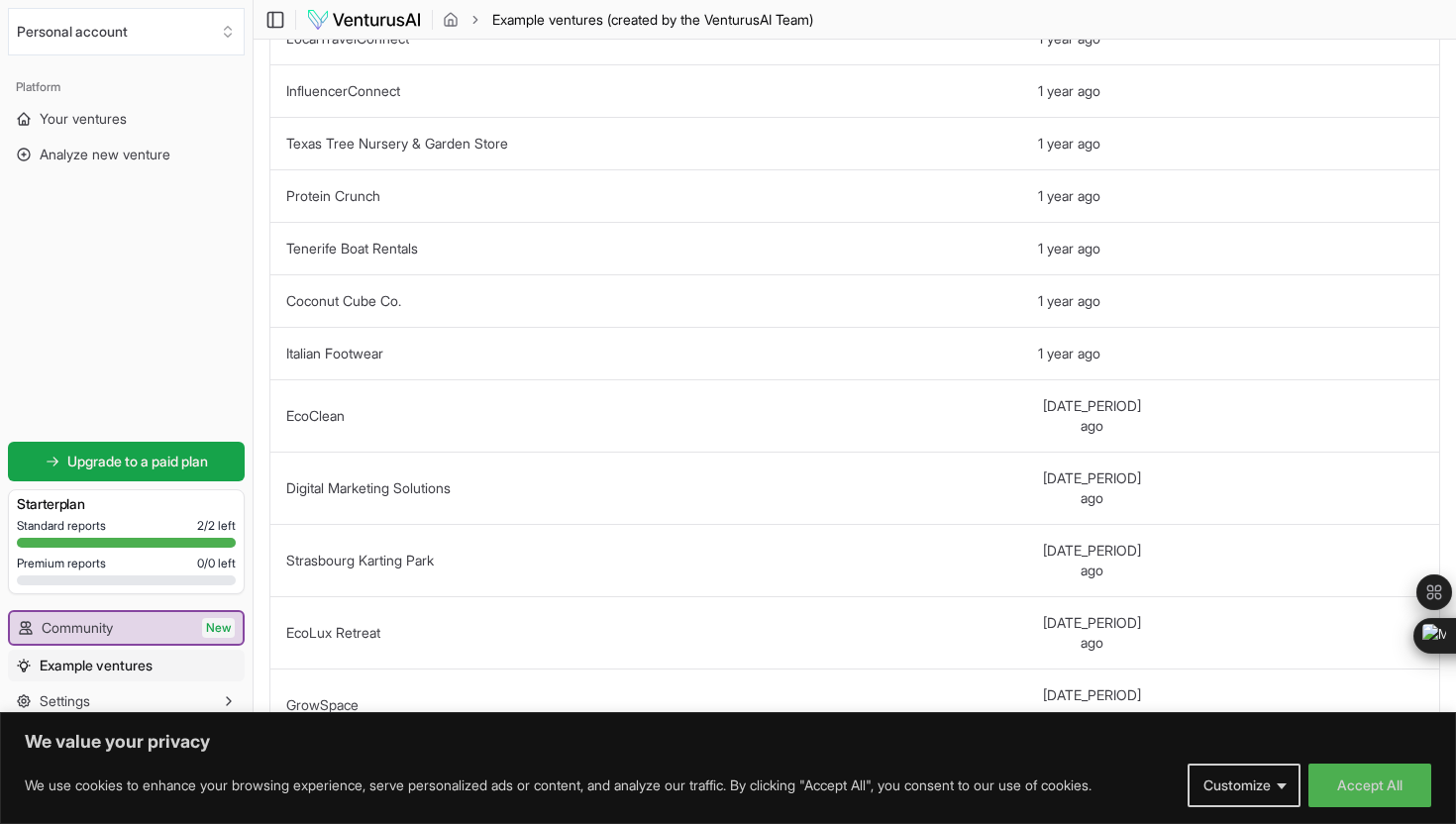 scroll, scrollTop: 379, scrollLeft: 0, axis: vertical 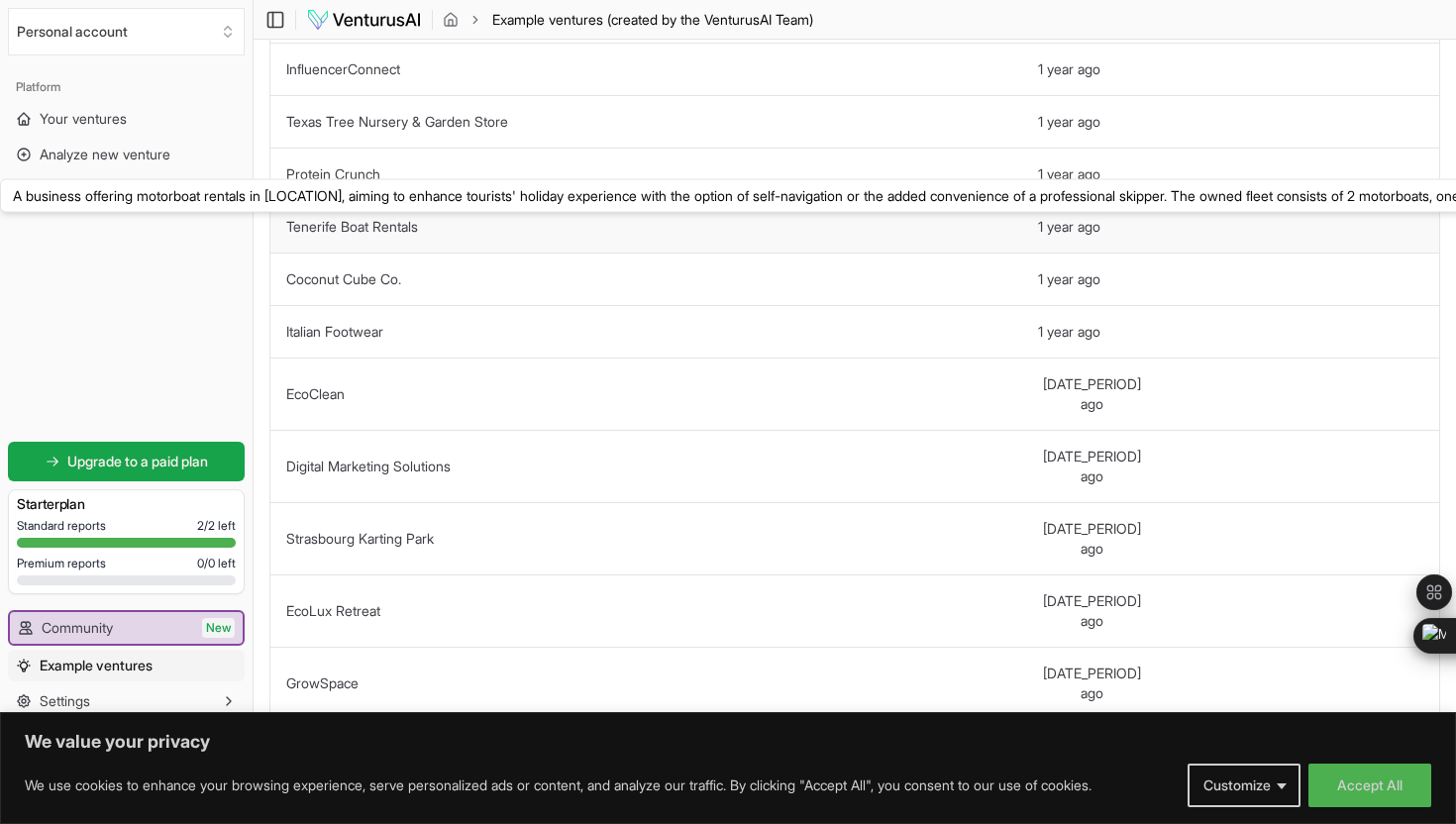 click on "Tenerife Boat Rentals" at bounding box center [352, 226] 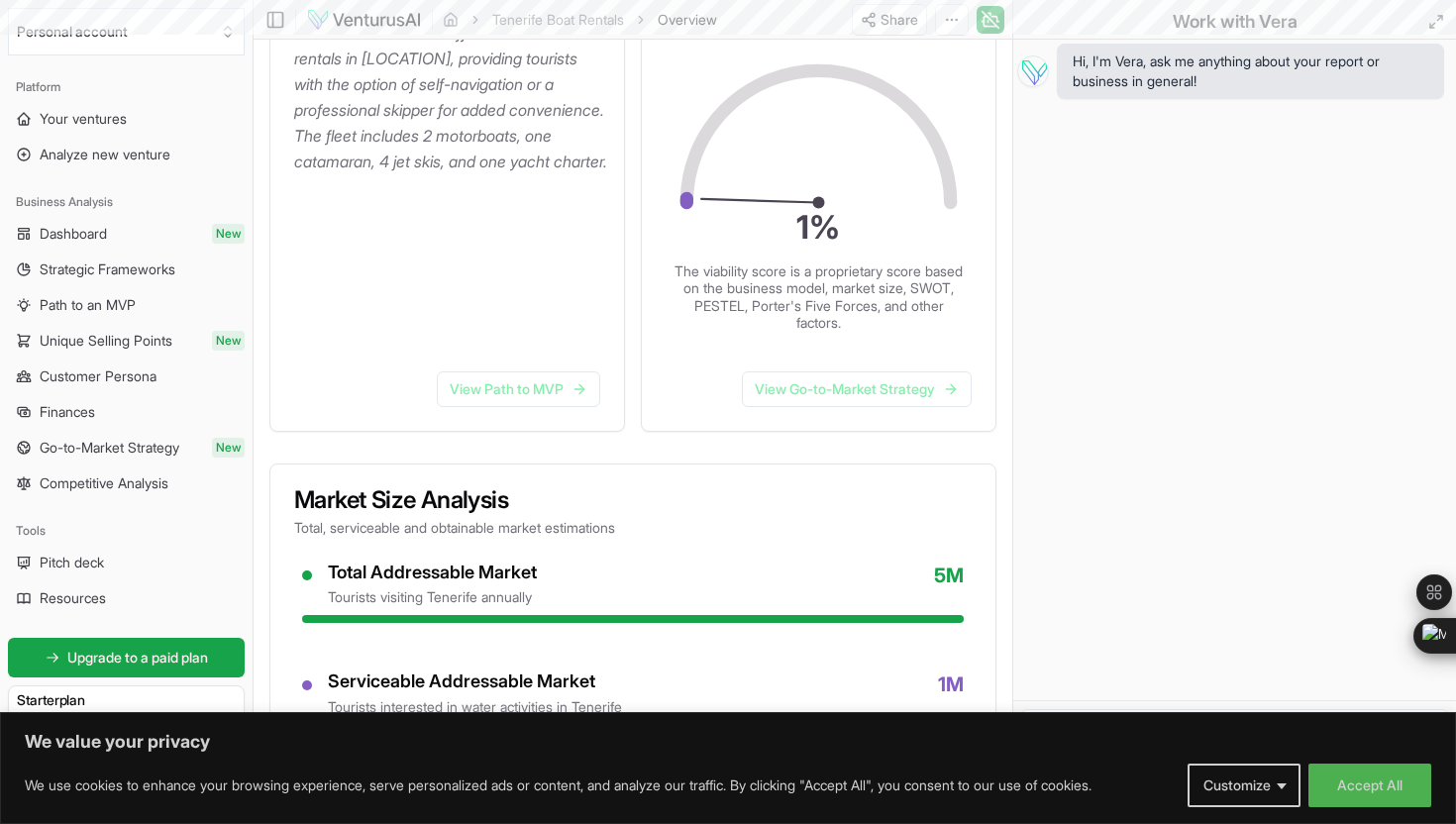 scroll, scrollTop: 0, scrollLeft: 0, axis: both 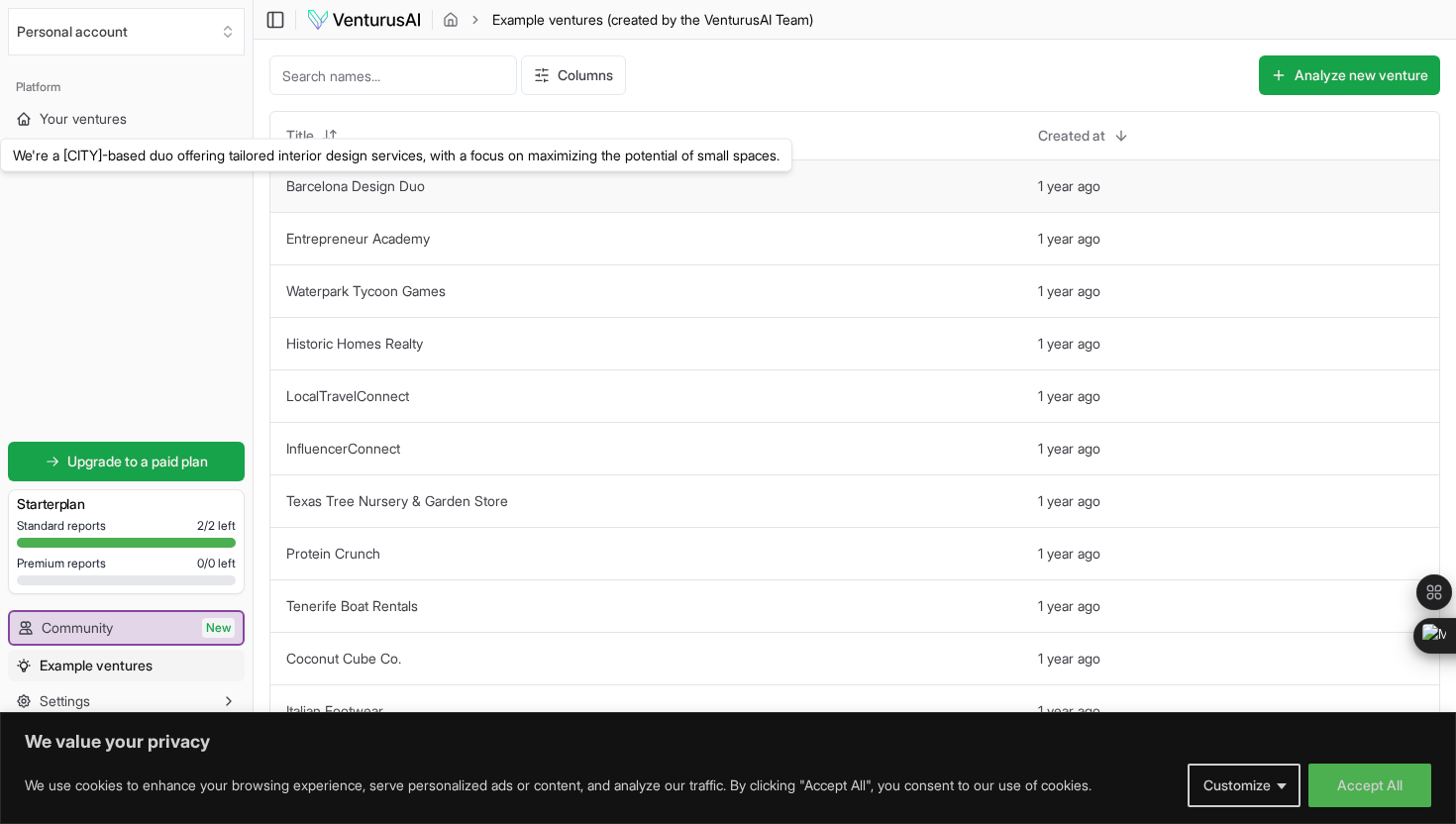 click on "Barcelona Design Duo" at bounding box center [356, 185] 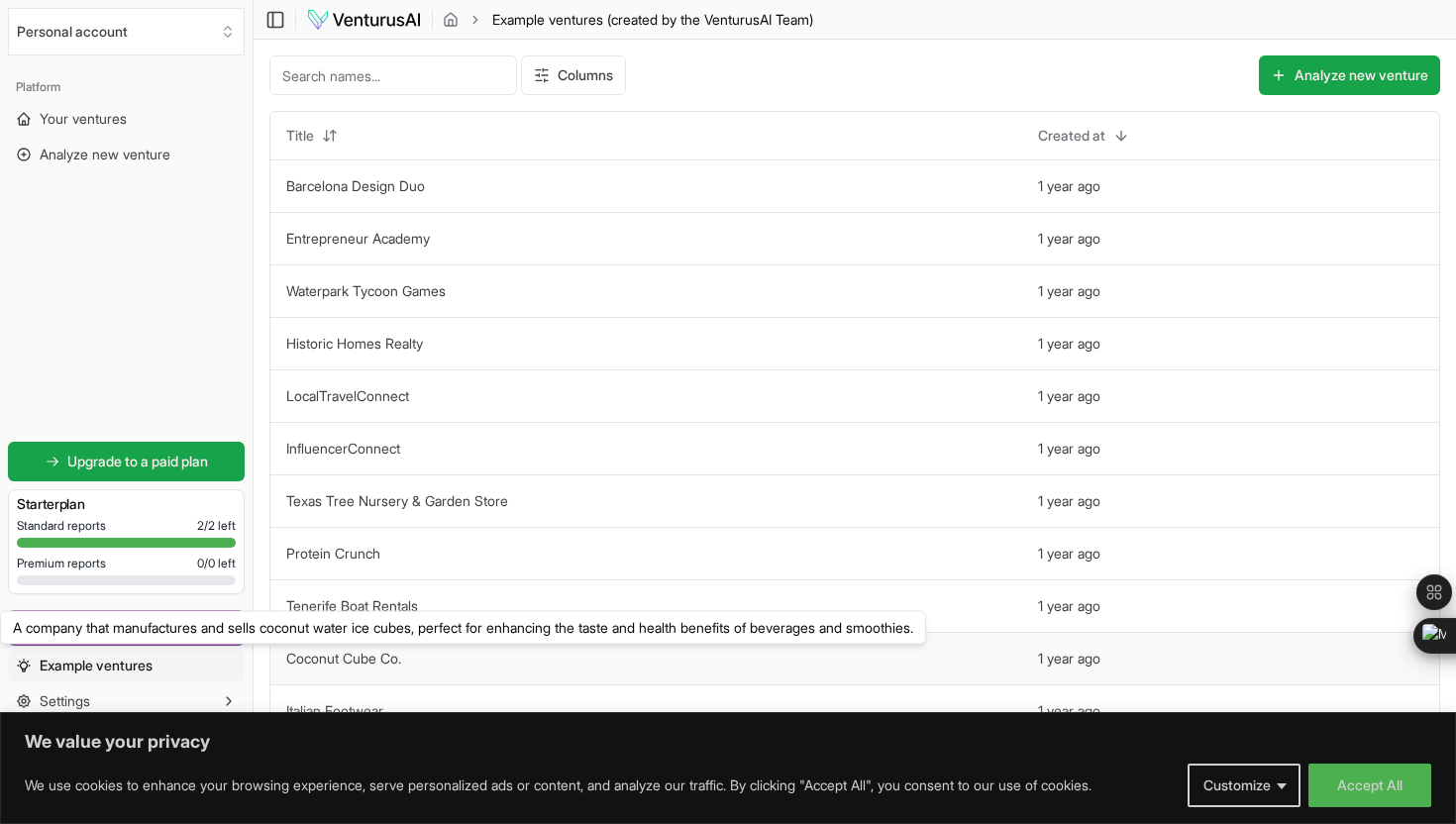 click on "Coconut Cube Co." at bounding box center [344, 658] 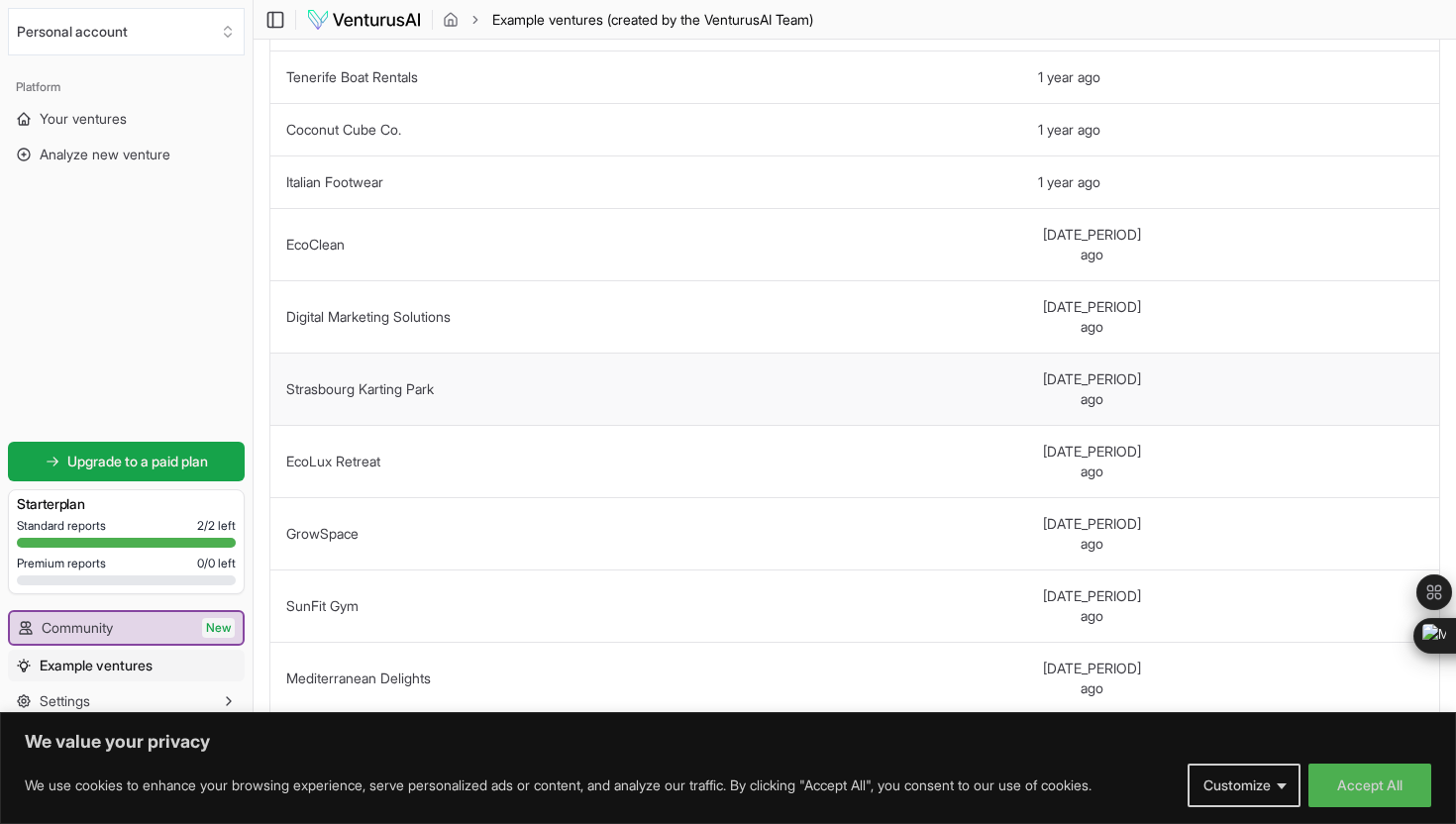 scroll, scrollTop: 534, scrollLeft: 0, axis: vertical 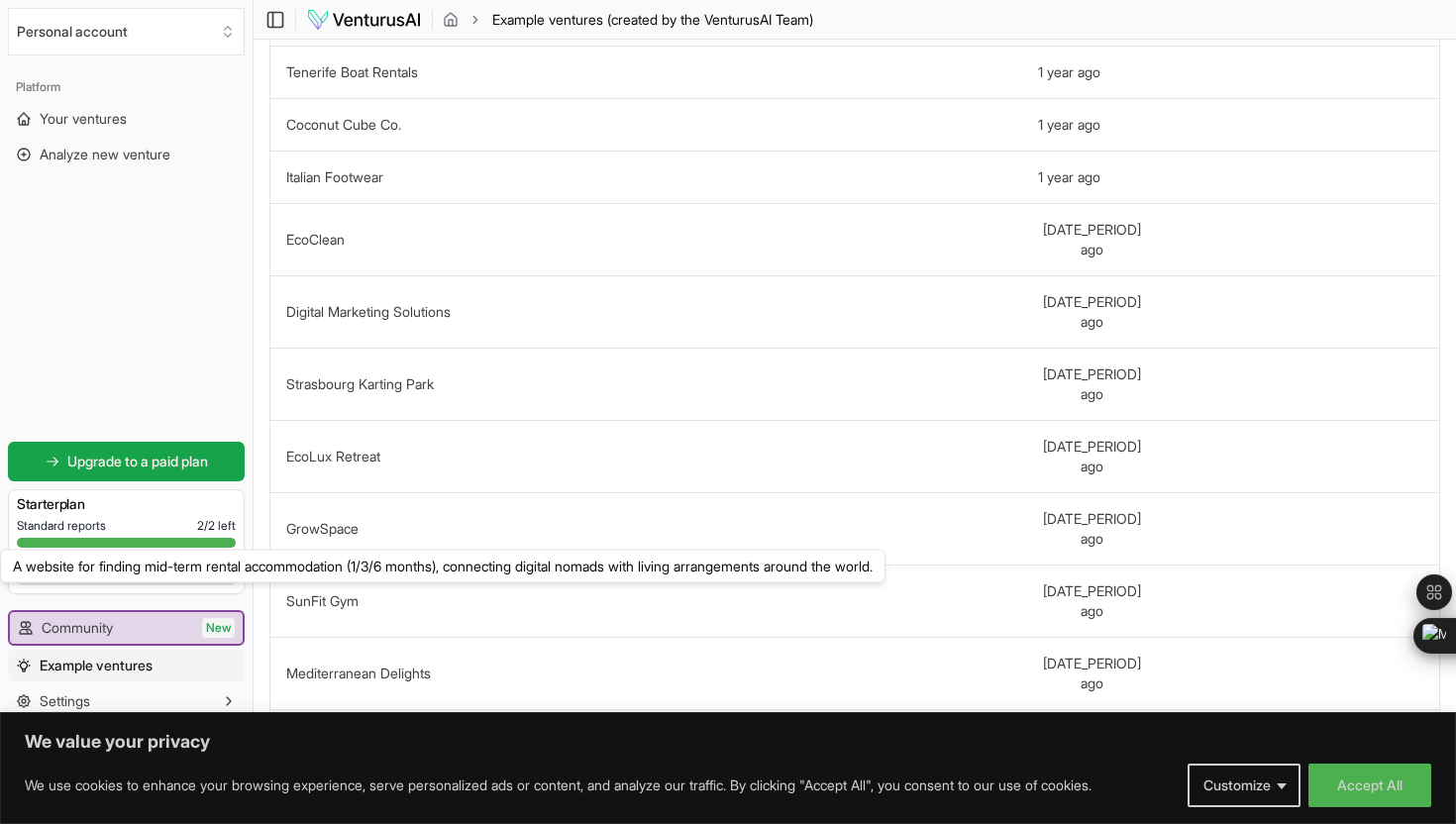 click on "NomadNest" at bounding box center [323, 745] 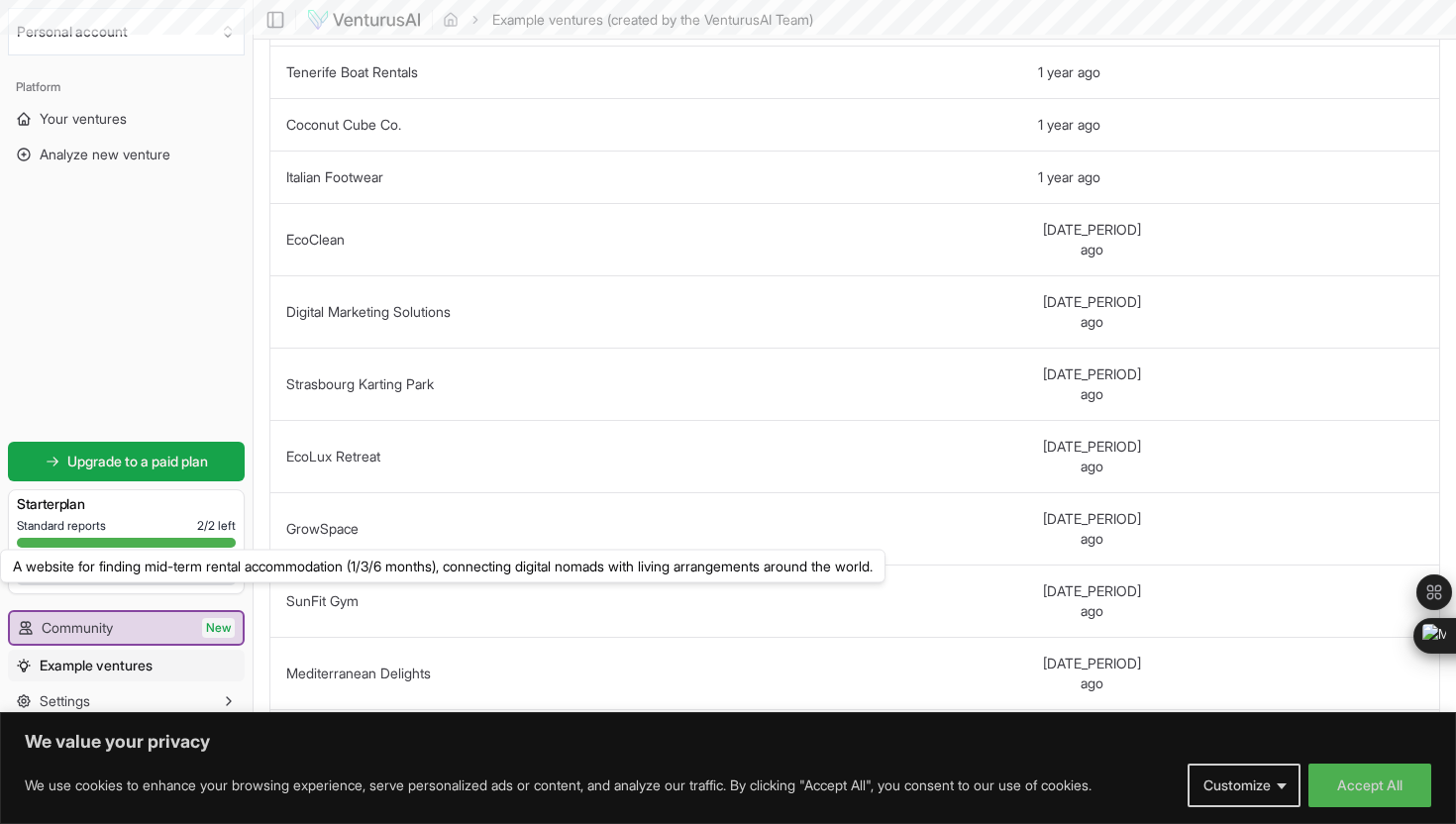 scroll, scrollTop: 0, scrollLeft: 0, axis: both 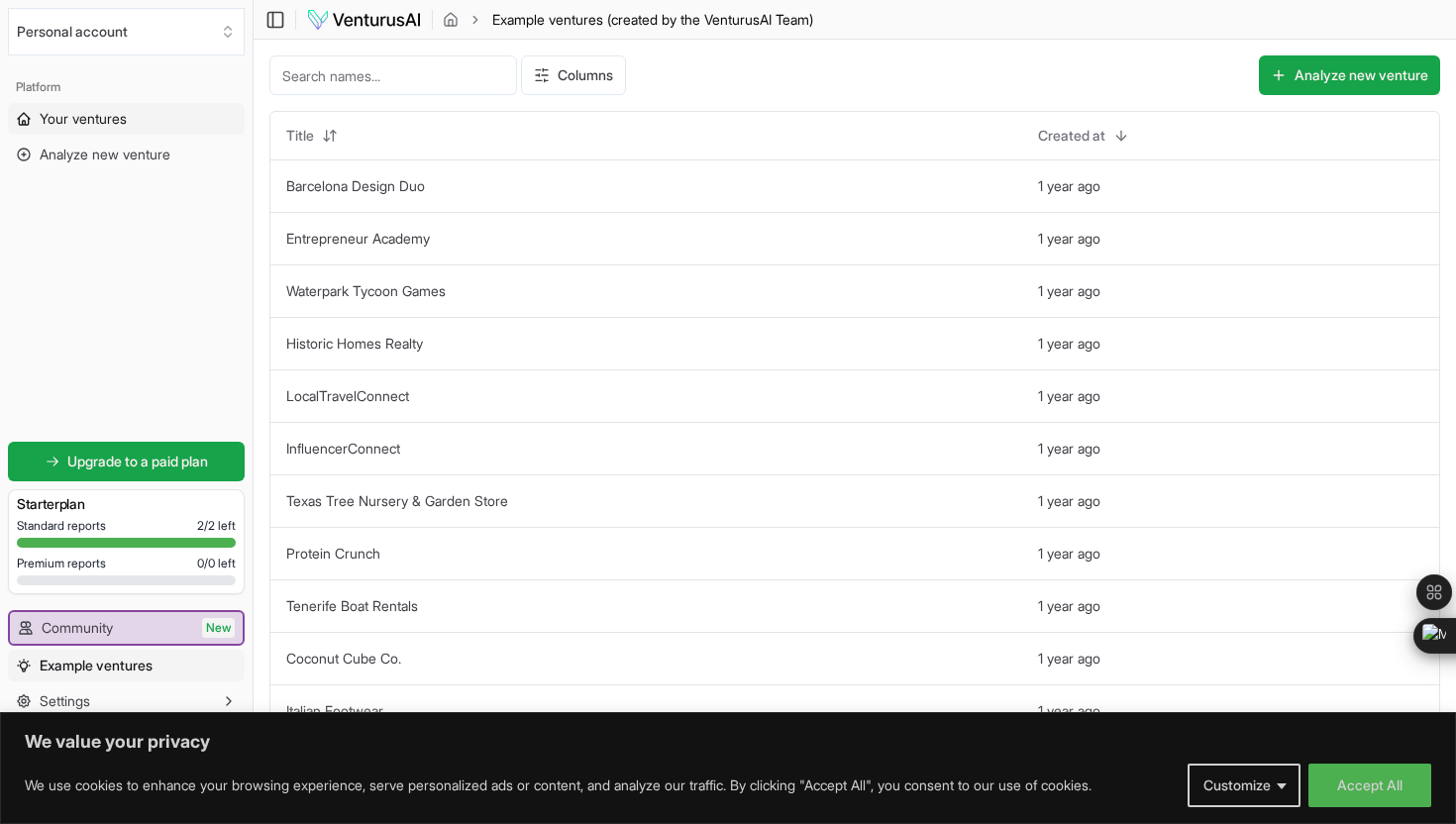 click on "Your ventures" at bounding box center (126, 119) 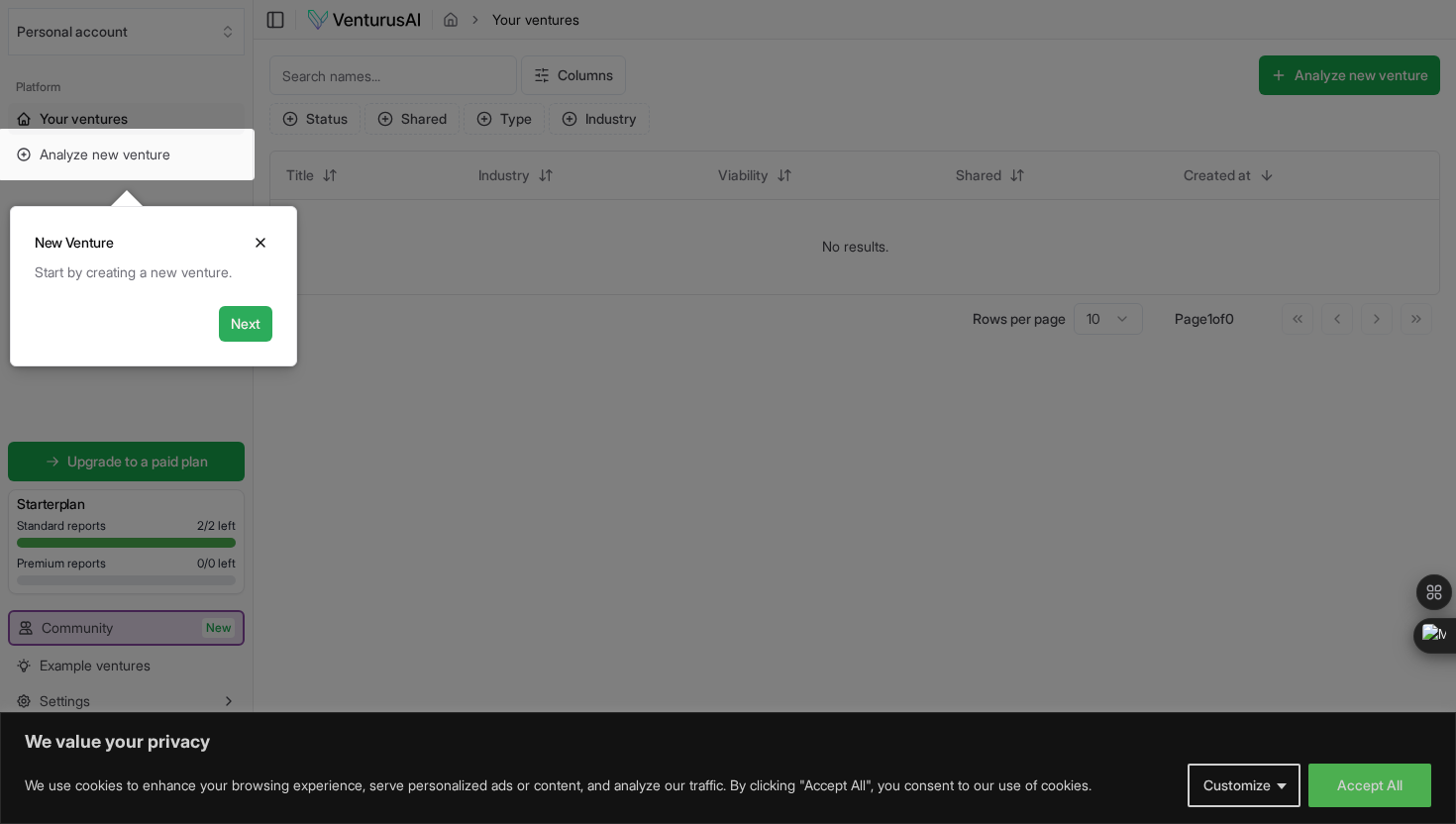 click on "Next" at bounding box center (246, 324) 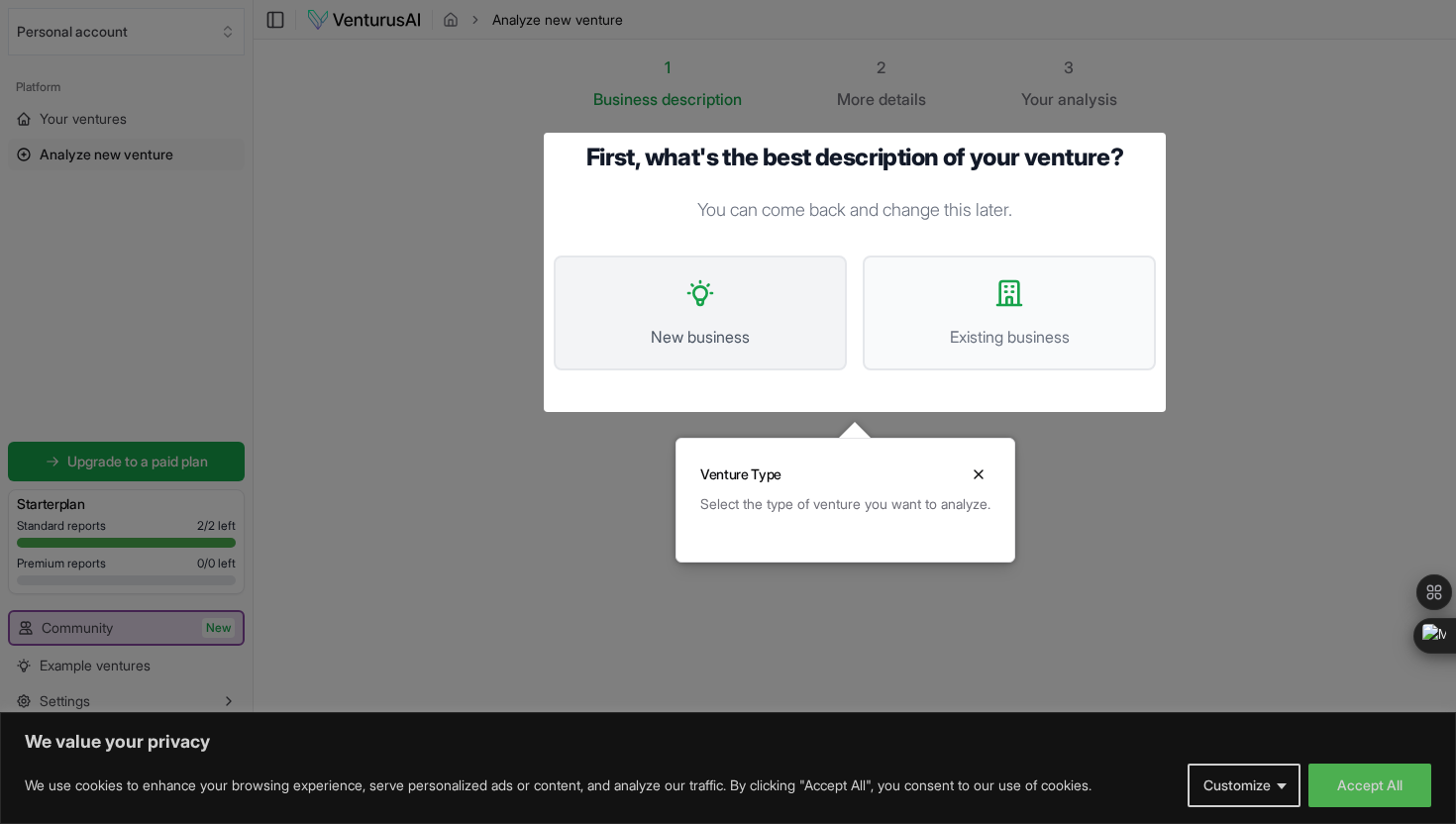 click on "New business" at bounding box center (700, 313) 